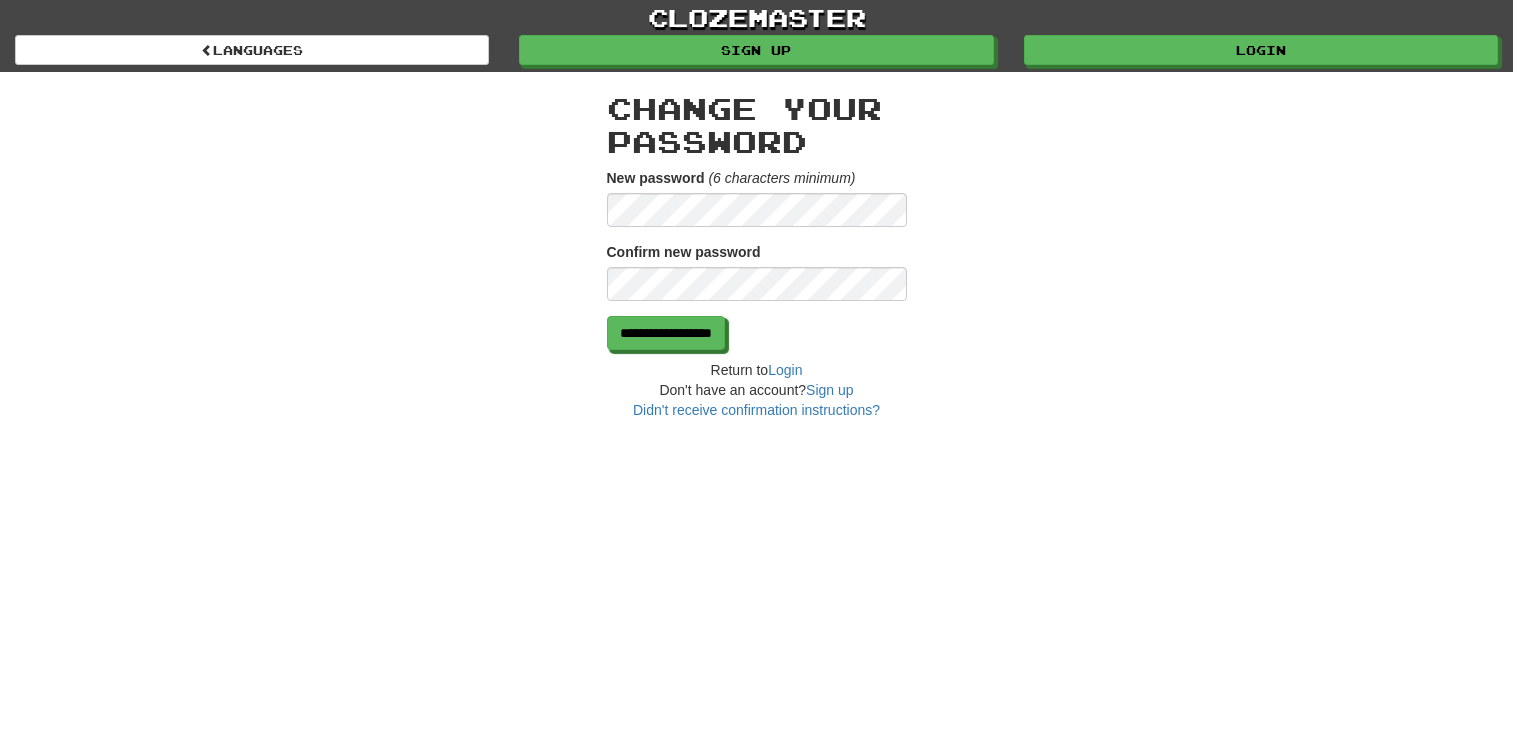 scroll, scrollTop: 0, scrollLeft: 0, axis: both 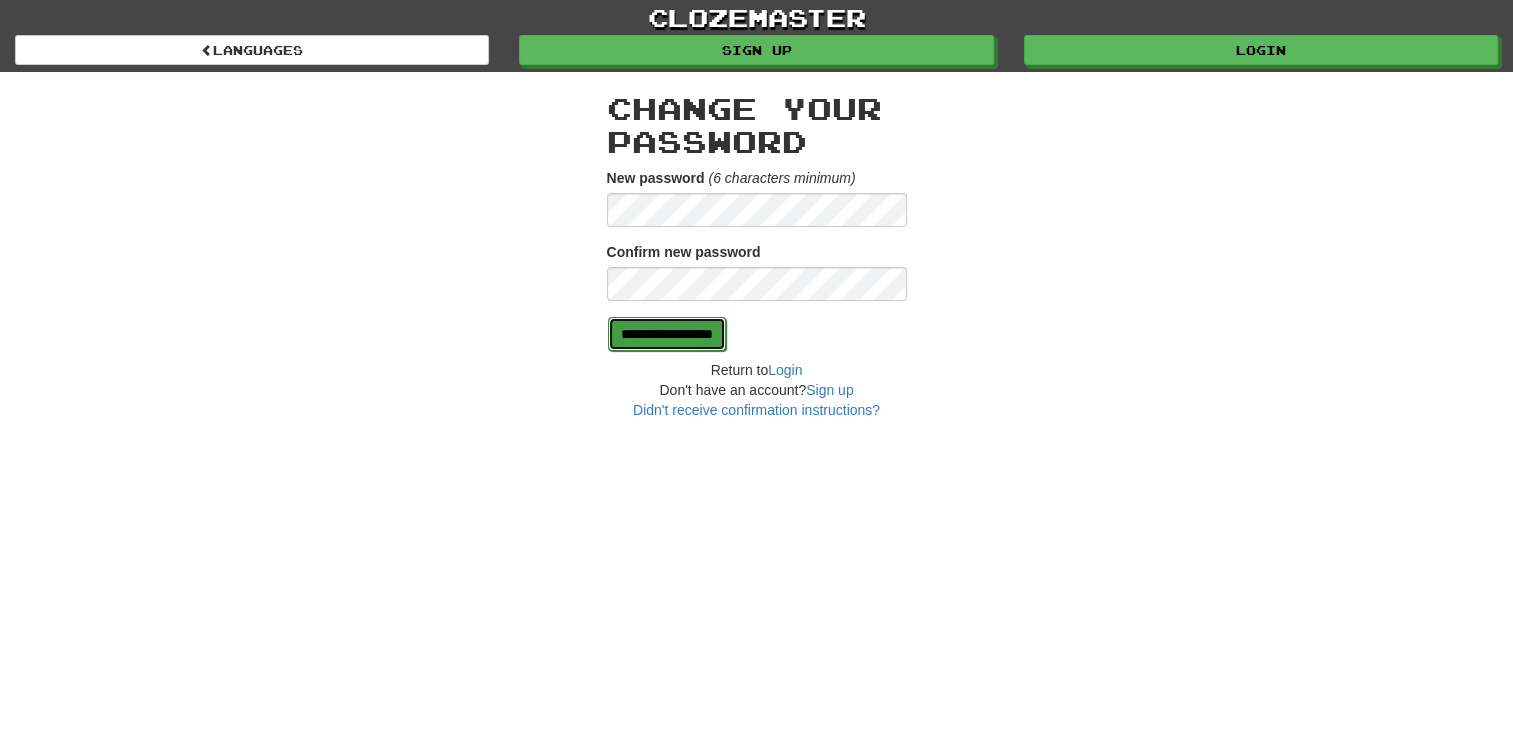 click on "**********" at bounding box center (667, 334) 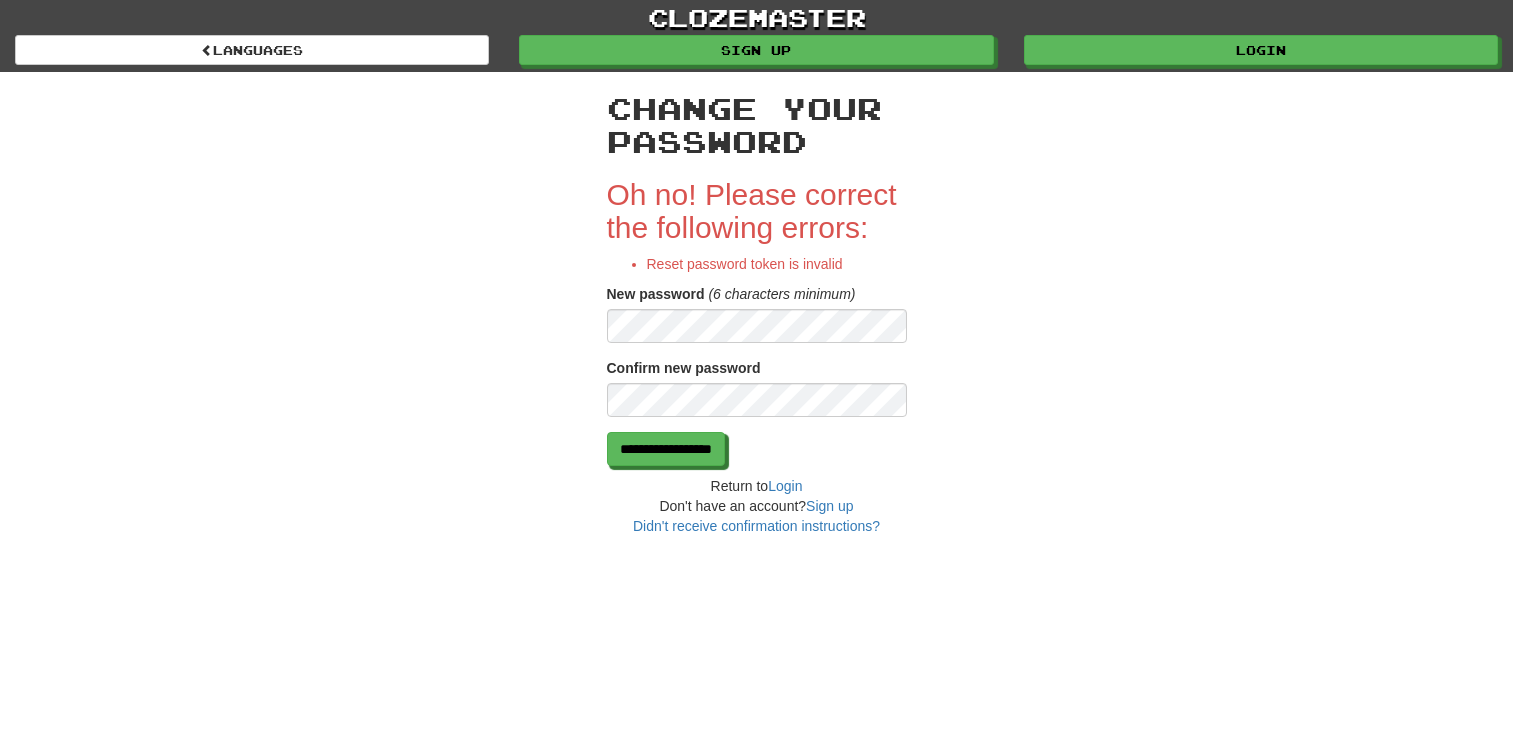 scroll, scrollTop: 0, scrollLeft: 0, axis: both 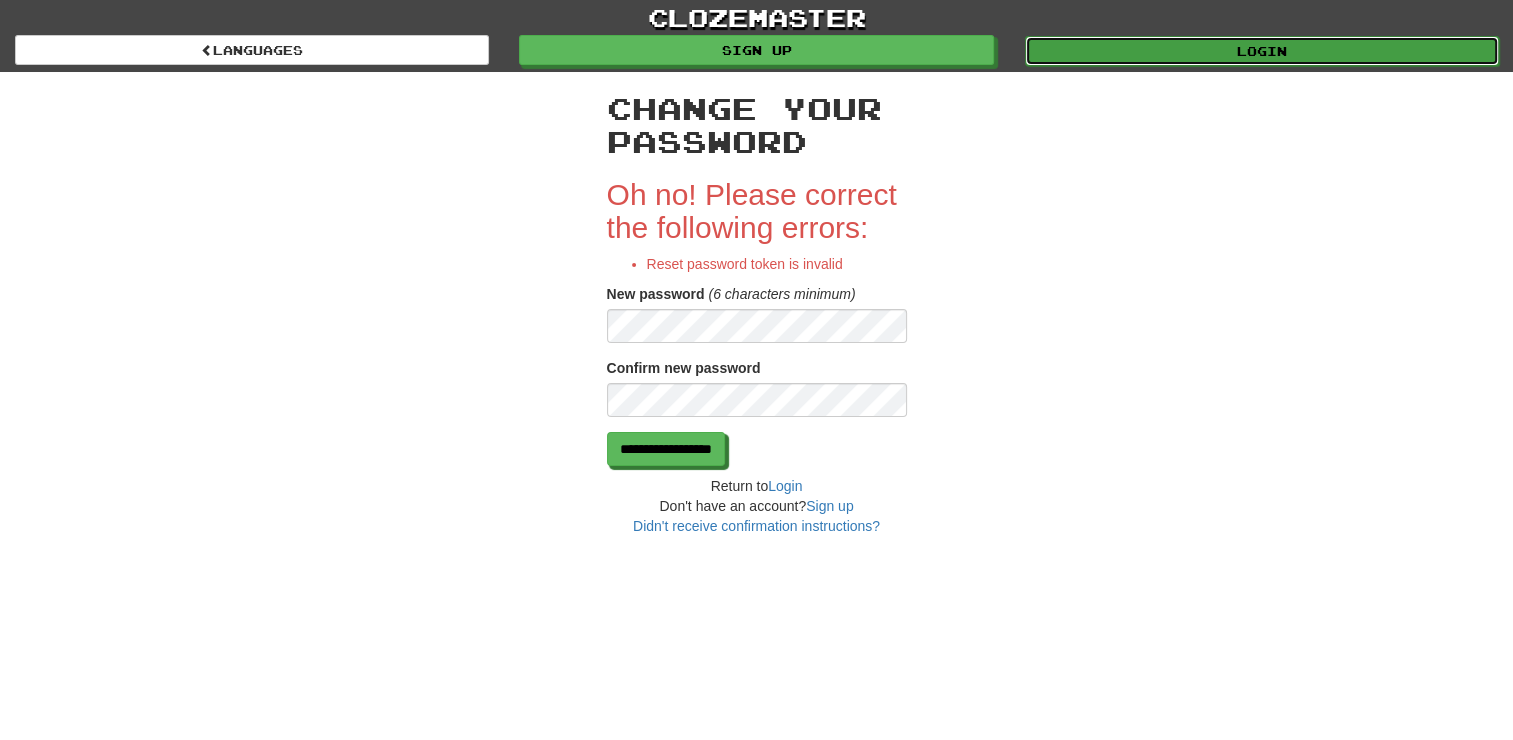 click on "Login" at bounding box center (1262, 51) 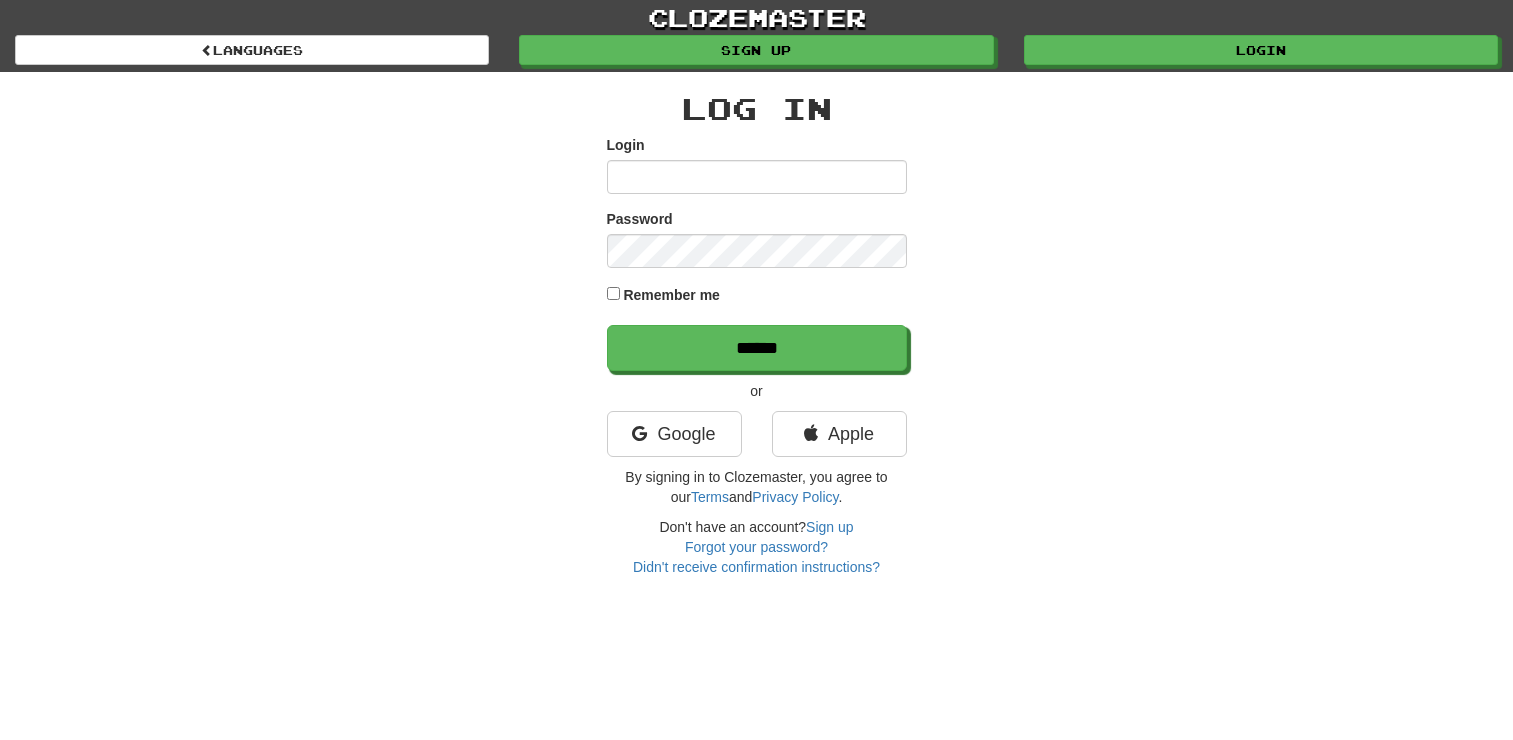 scroll, scrollTop: 0, scrollLeft: 0, axis: both 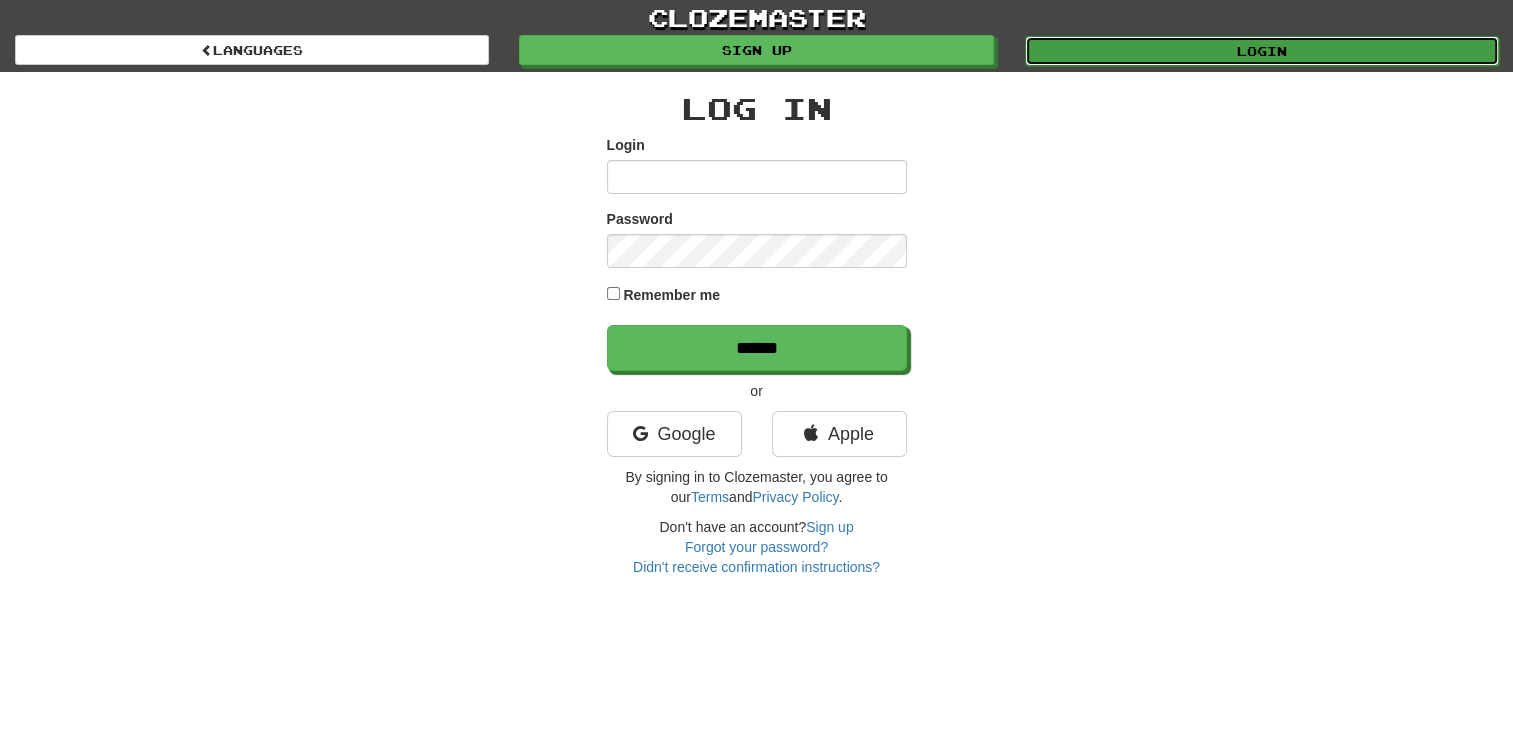 click on "Login" at bounding box center [1262, 51] 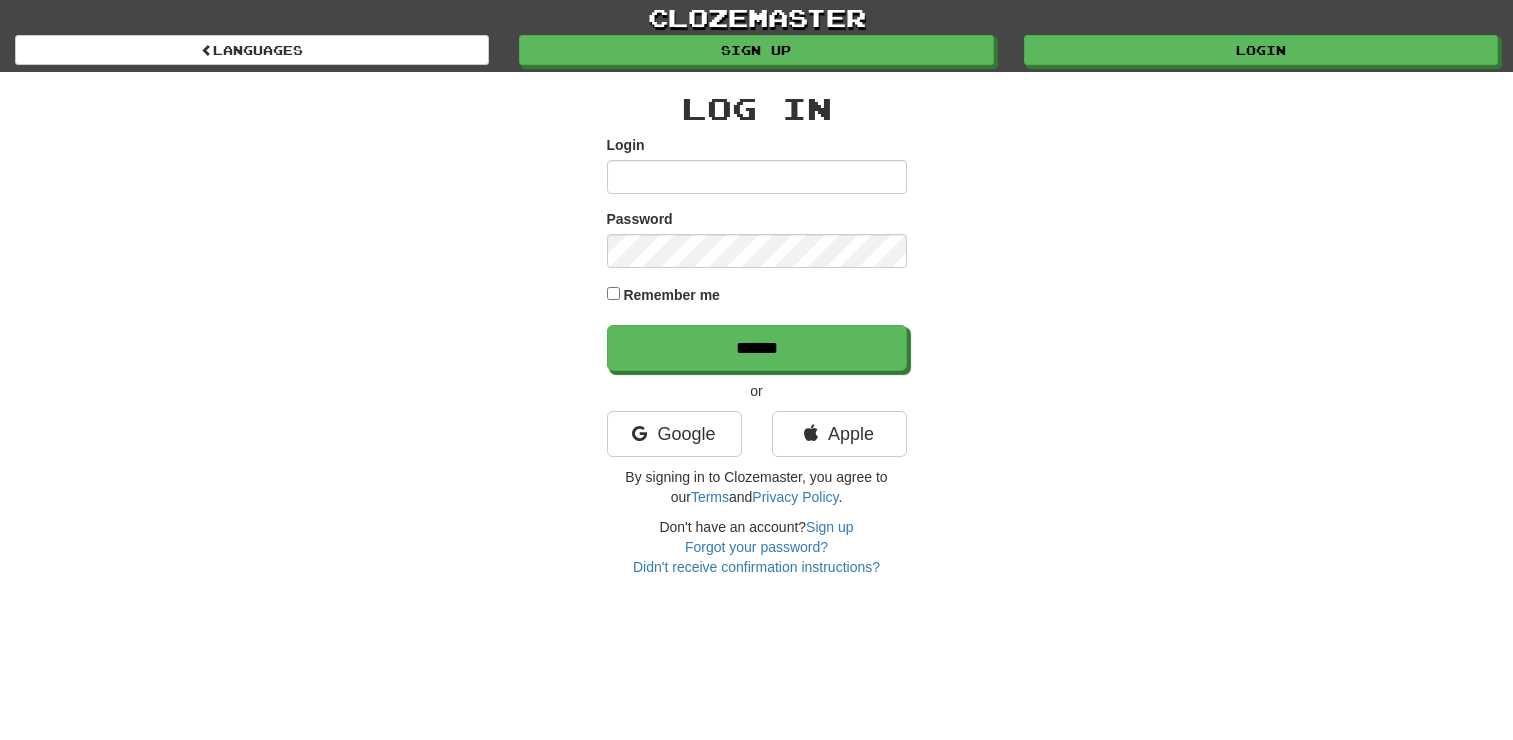scroll, scrollTop: 0, scrollLeft: 0, axis: both 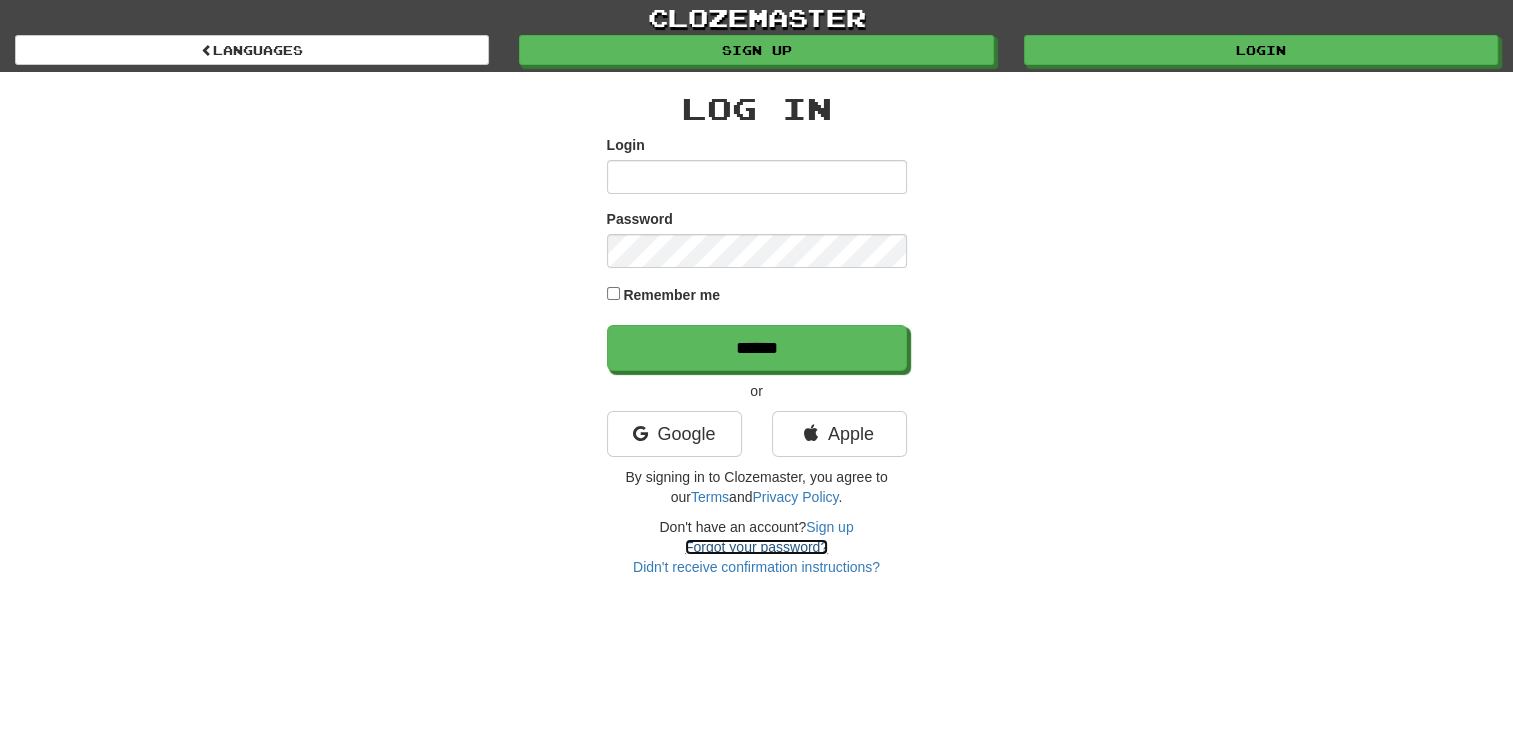 click on "Forgot your password?" at bounding box center [756, 547] 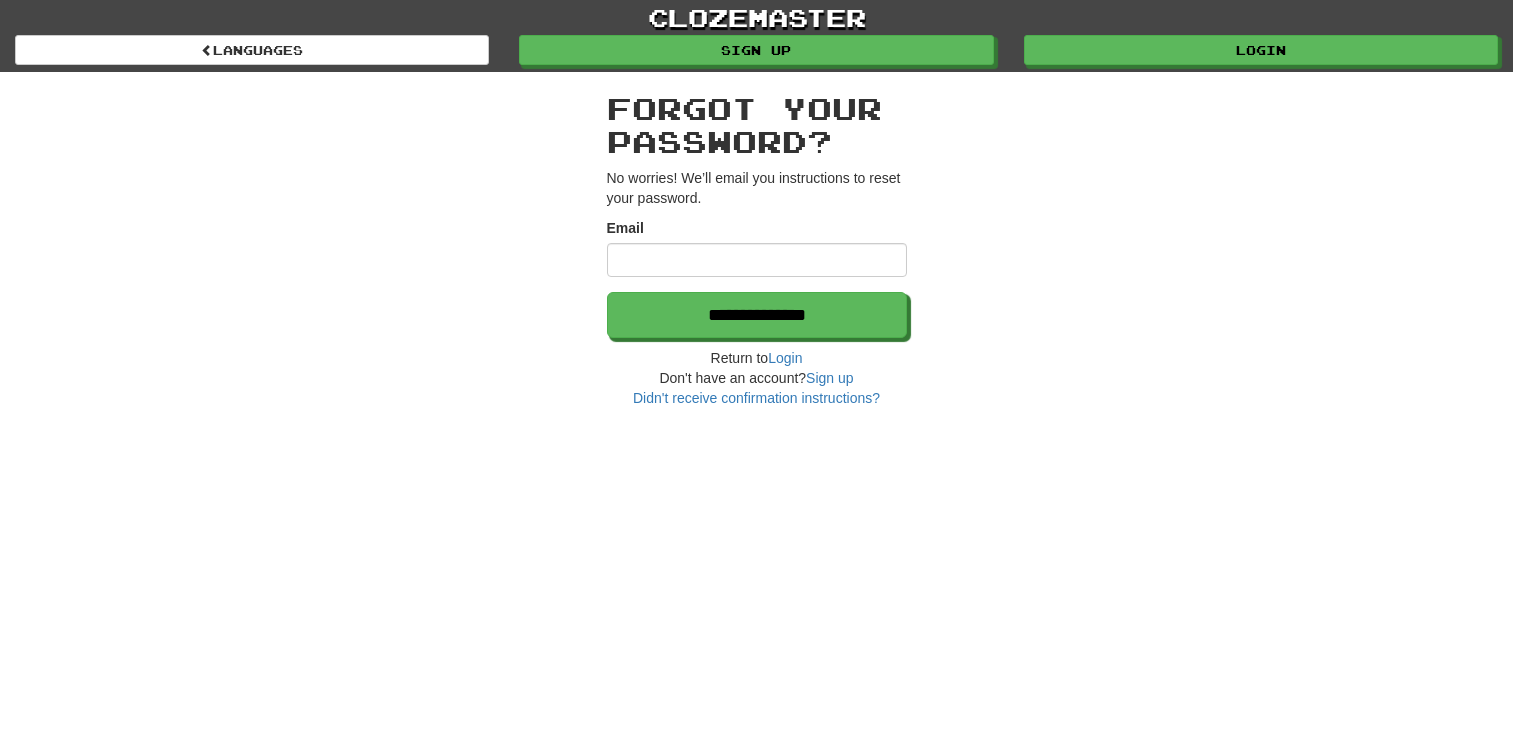 click on "Email" at bounding box center [757, 260] 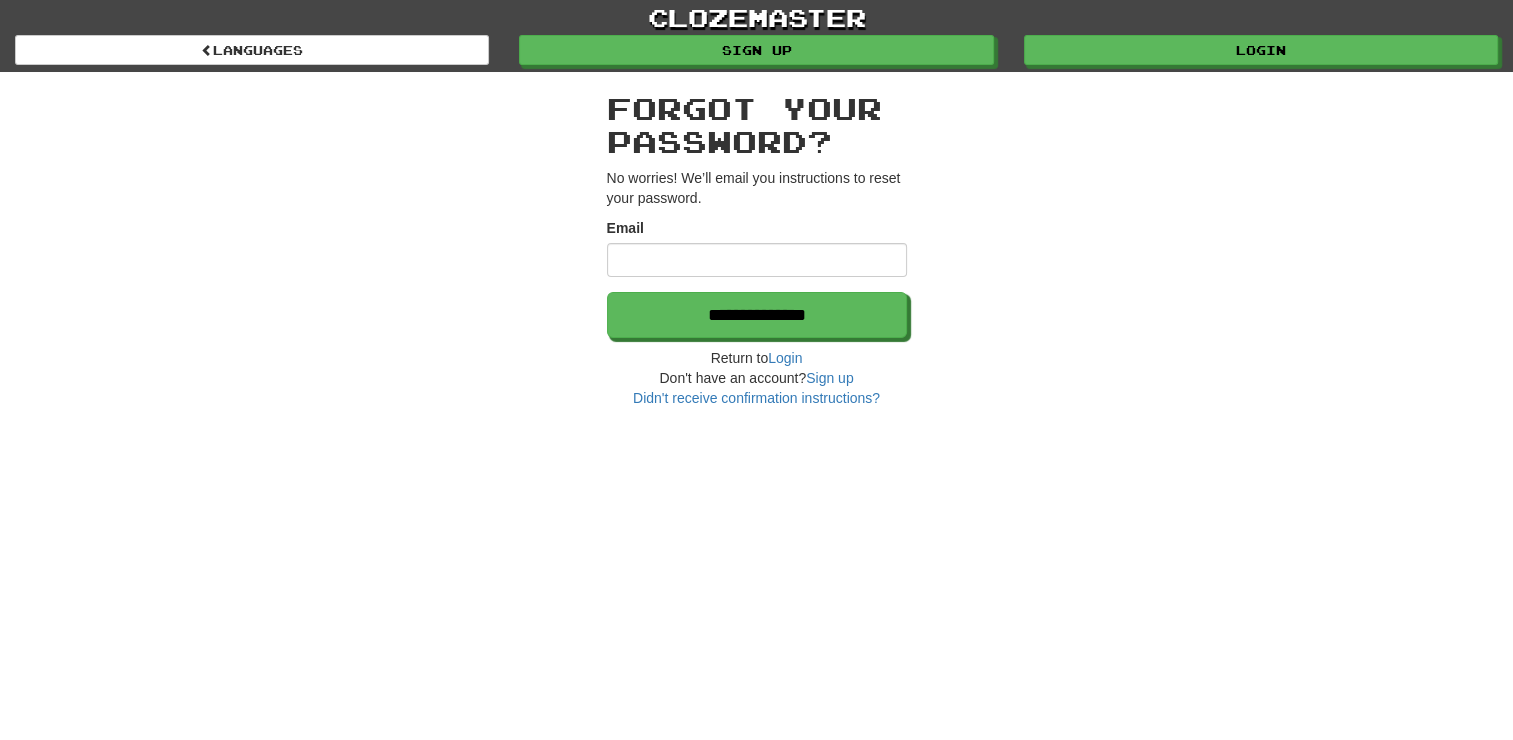type on "**********" 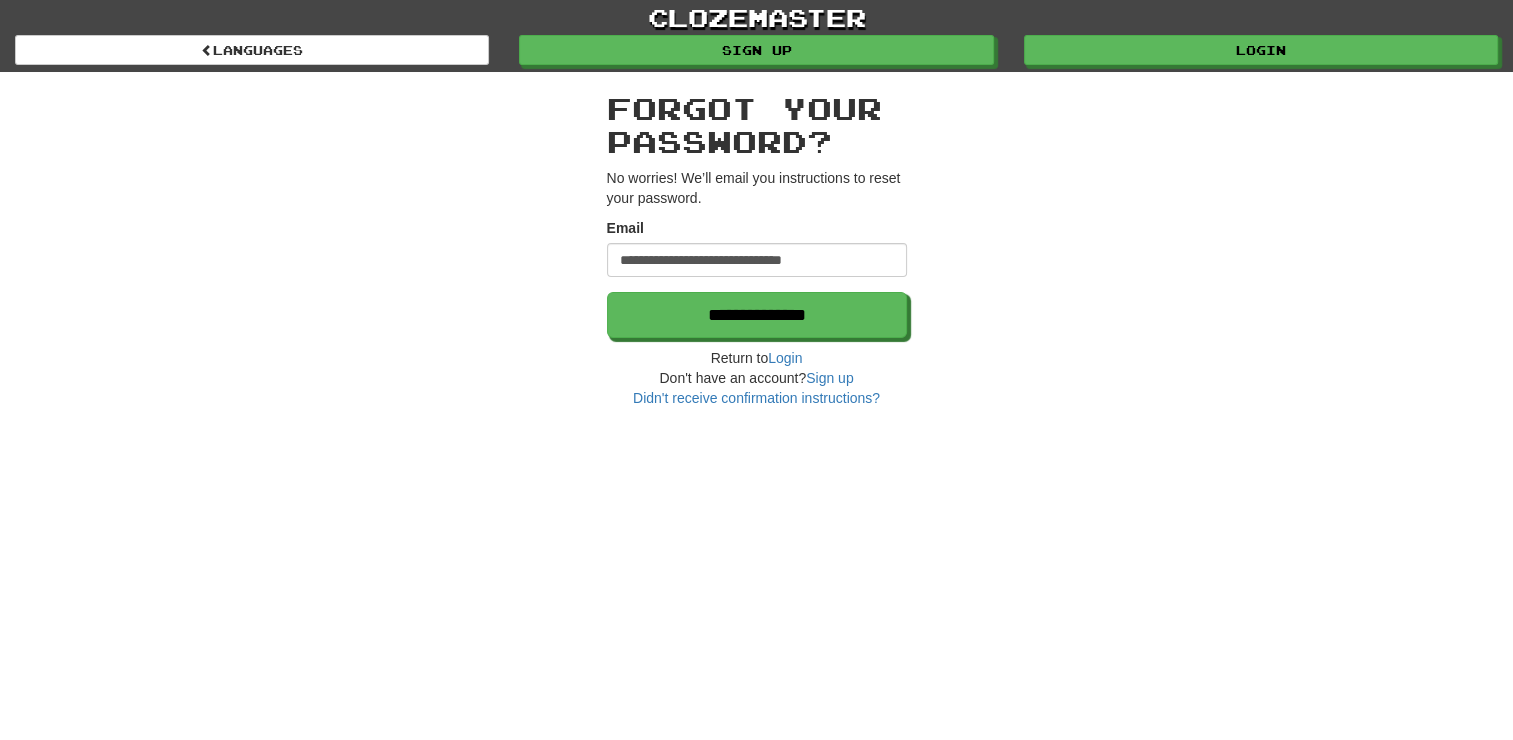 click on "Forgot your password?" at bounding box center [757, 125] 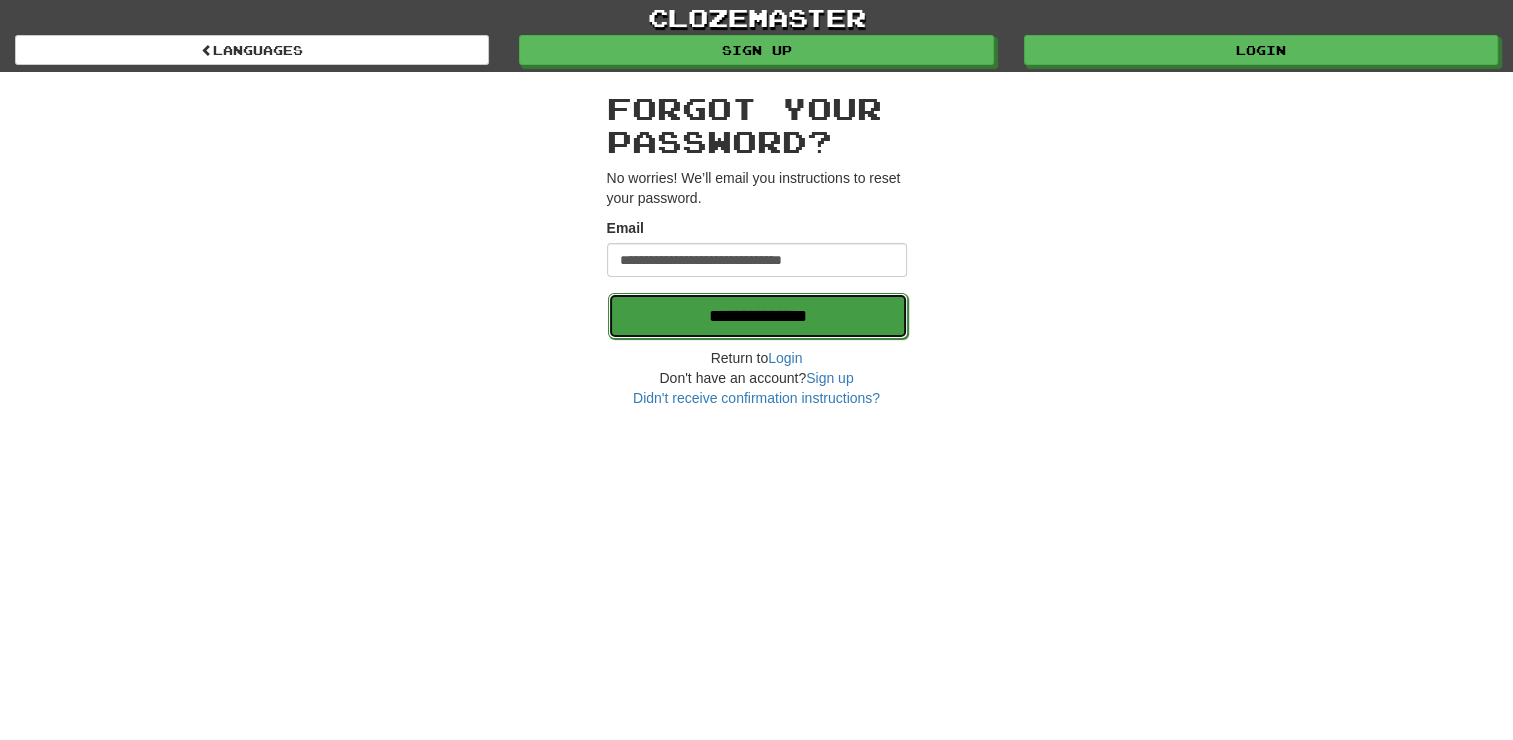 click on "**********" at bounding box center (758, 316) 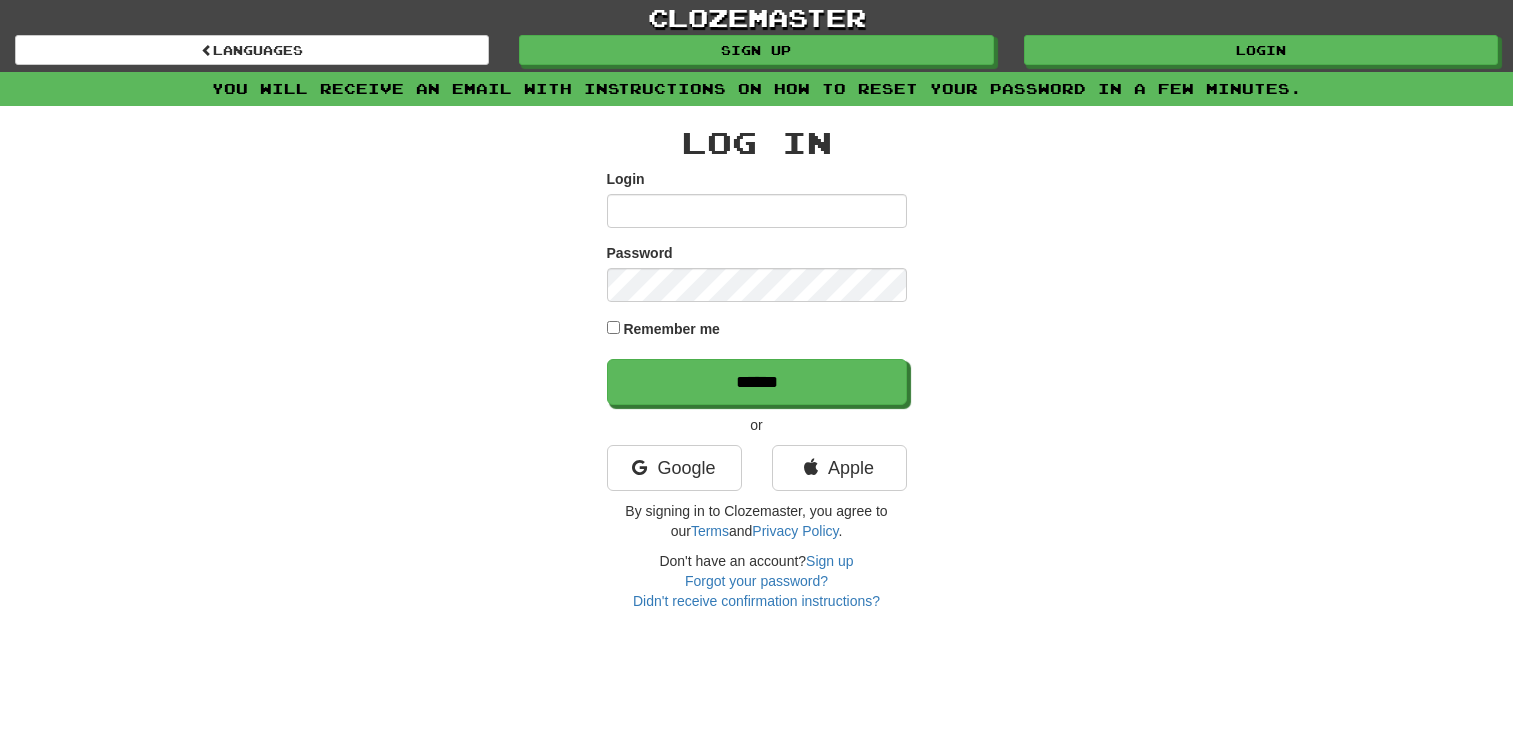 scroll, scrollTop: 0, scrollLeft: 0, axis: both 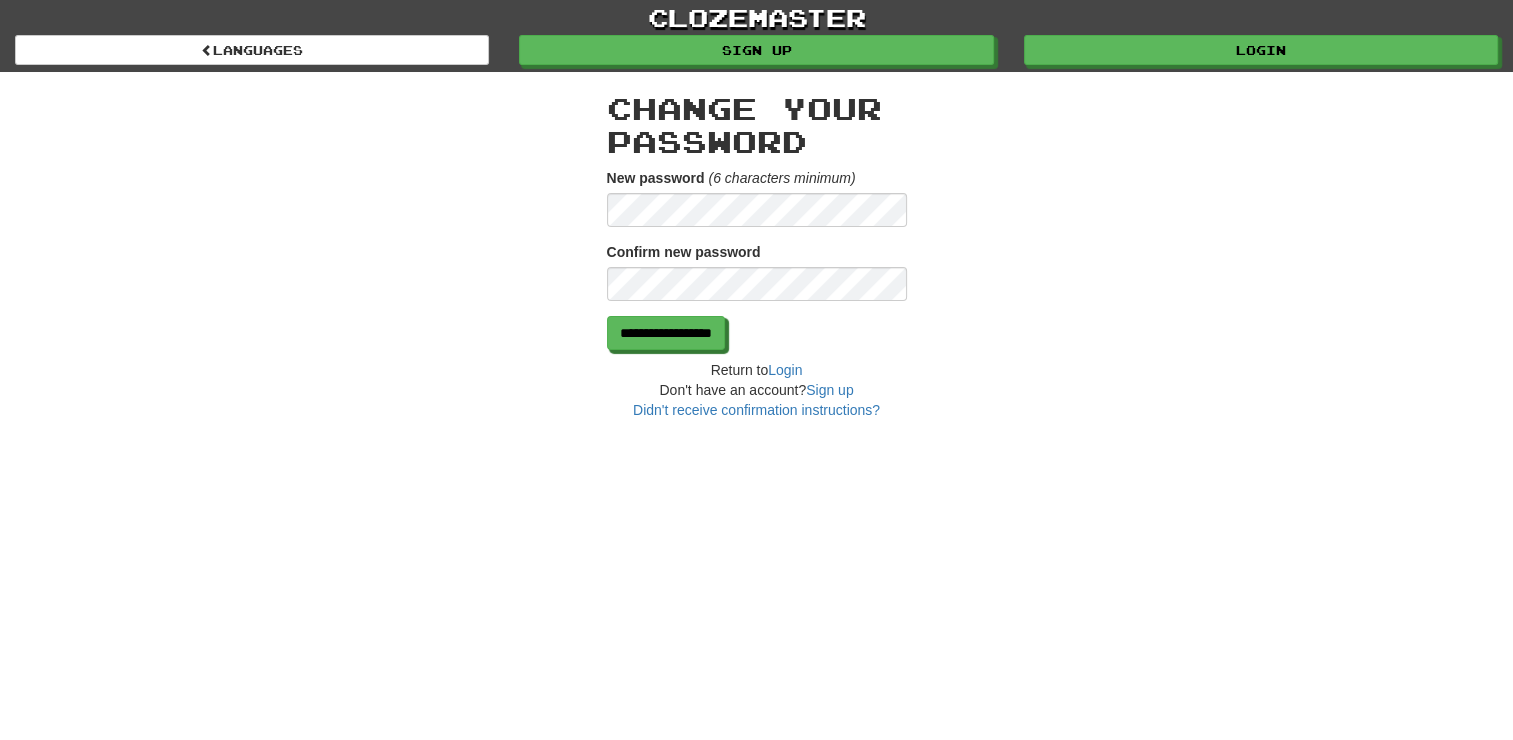 click on "**********" at bounding box center (757, 246) 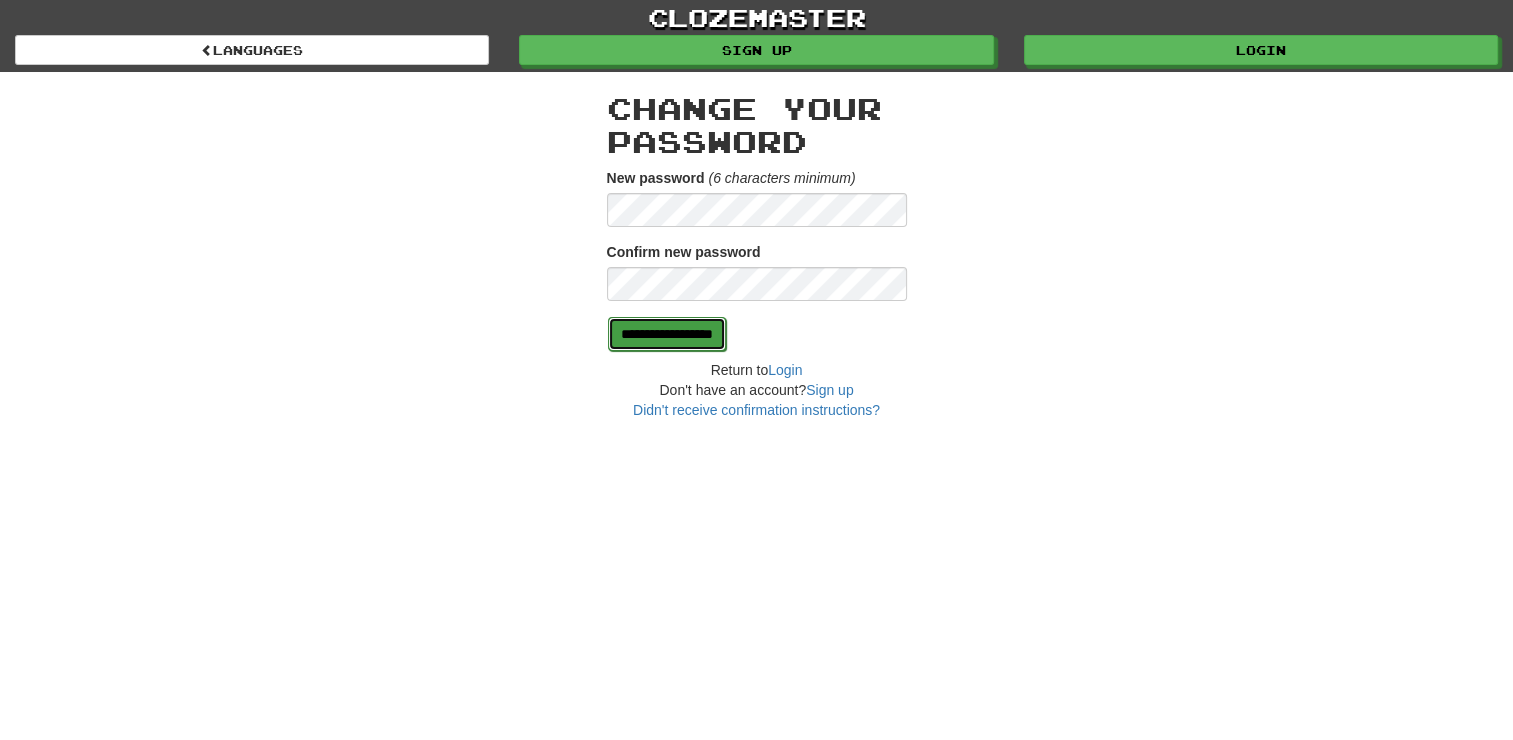 click on "**********" at bounding box center (667, 334) 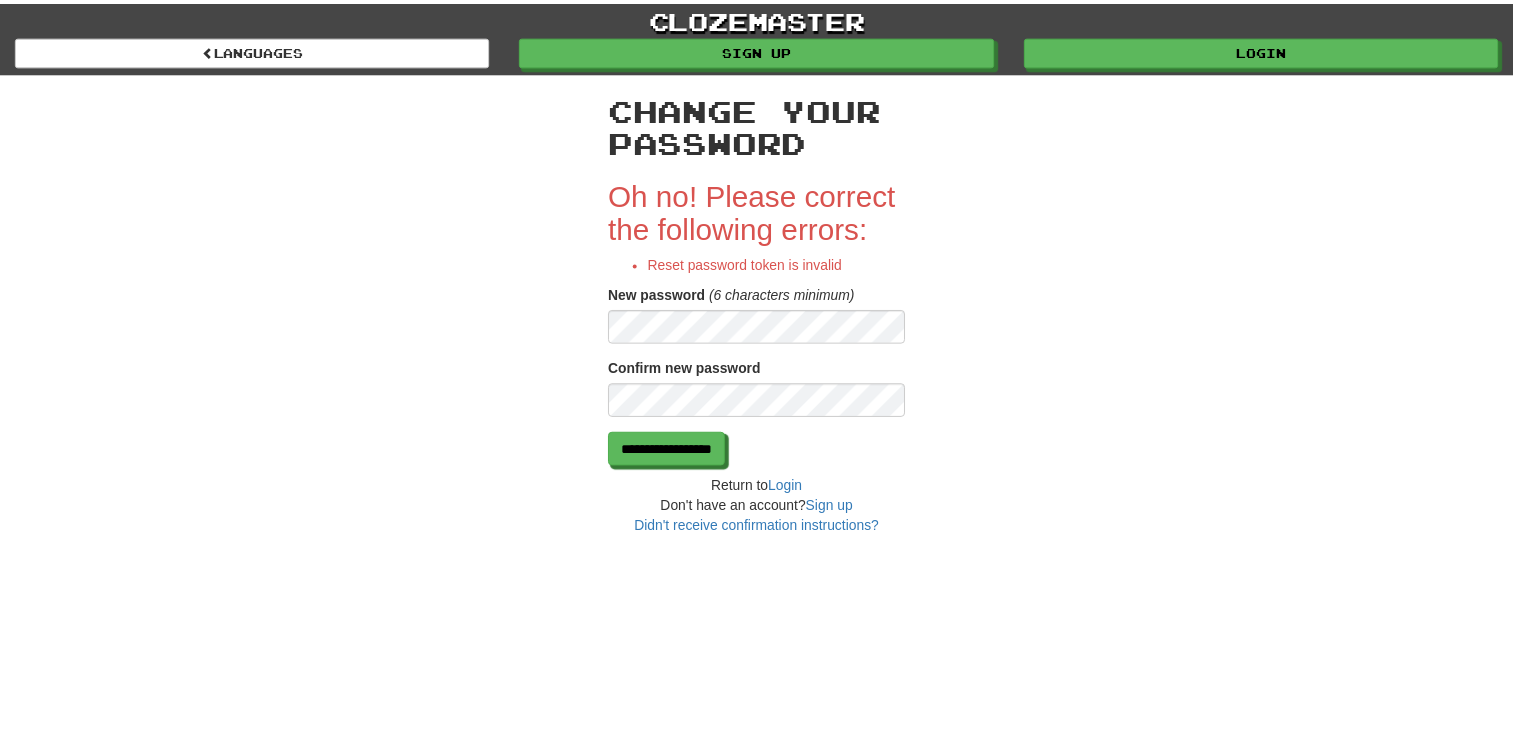 scroll, scrollTop: 0, scrollLeft: 0, axis: both 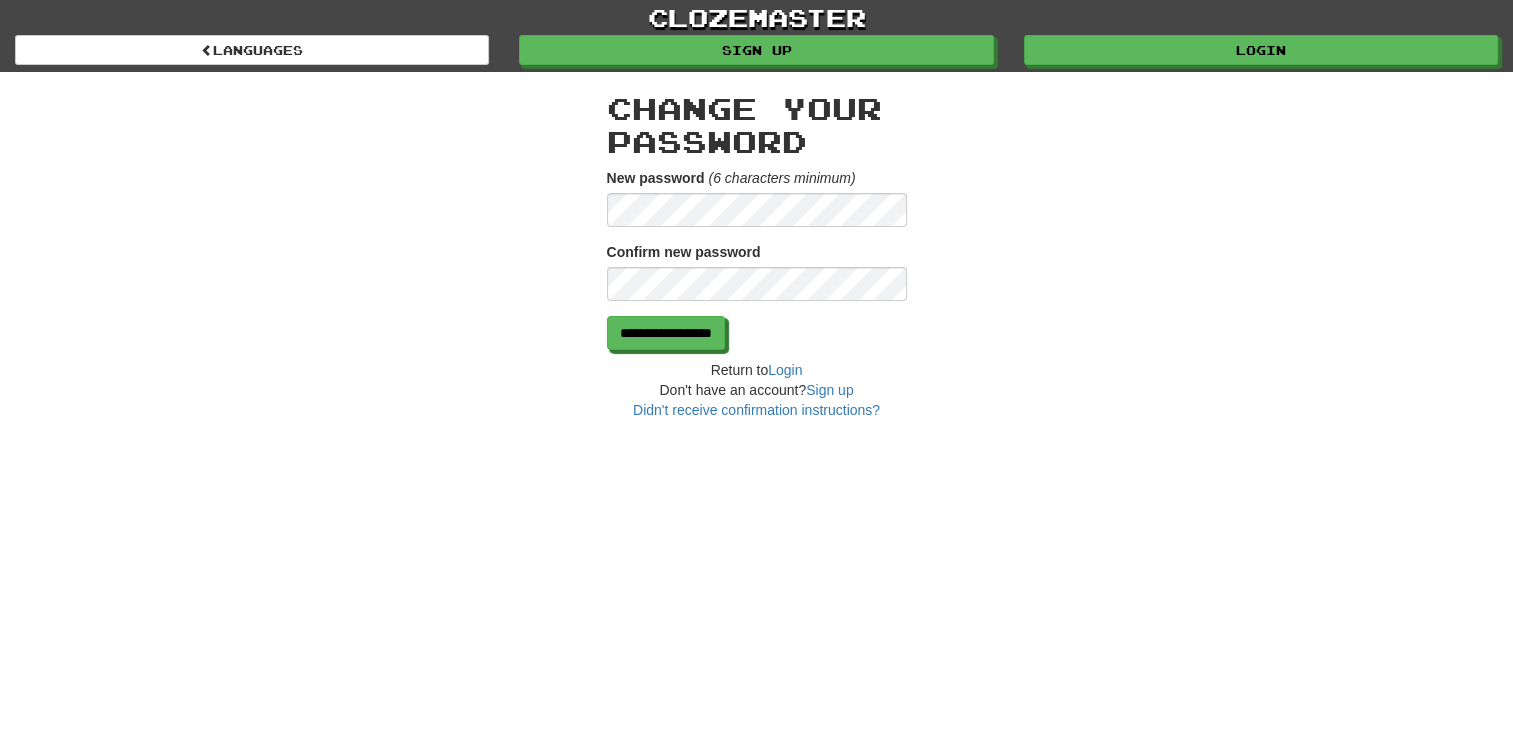 click on "**********" at bounding box center [757, 246] 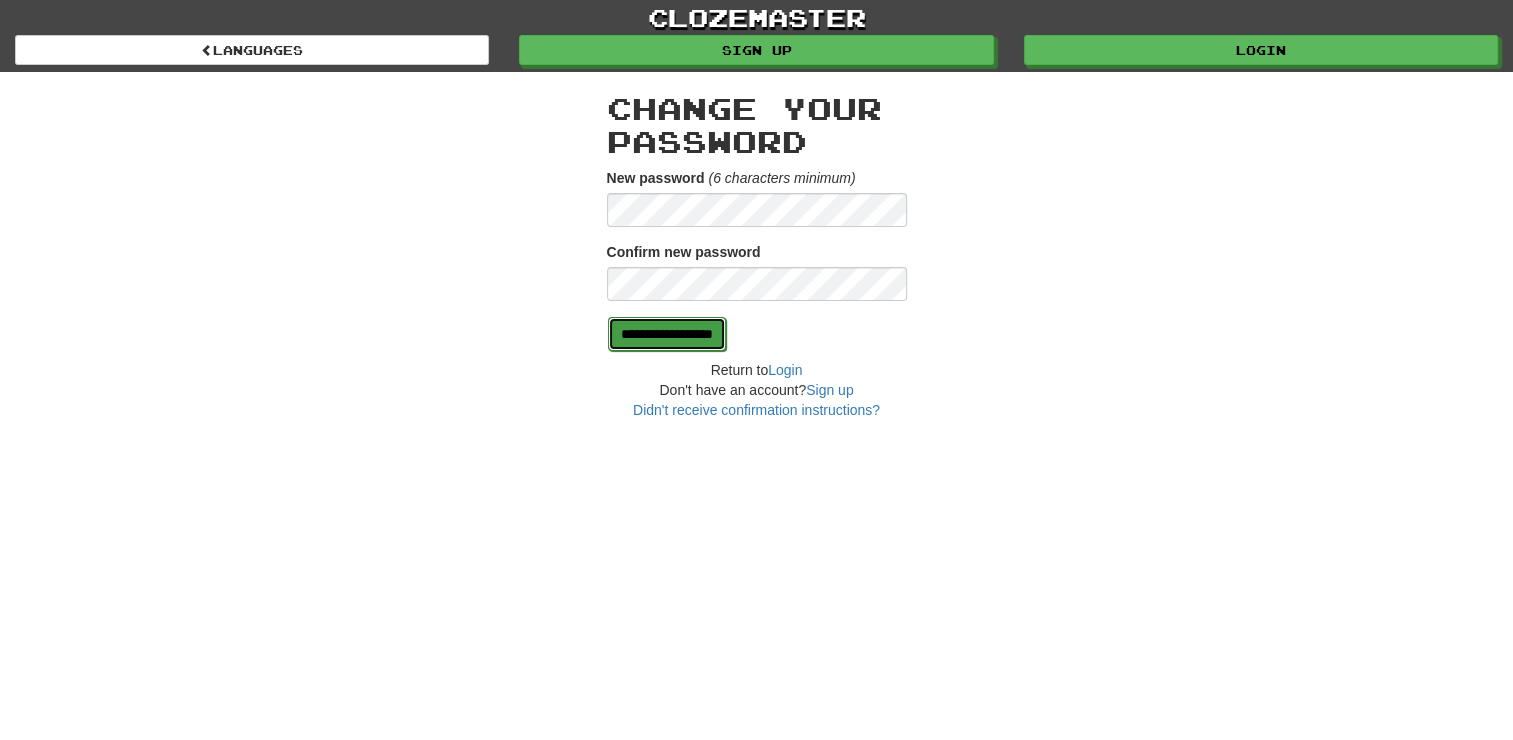 click on "**********" at bounding box center [667, 334] 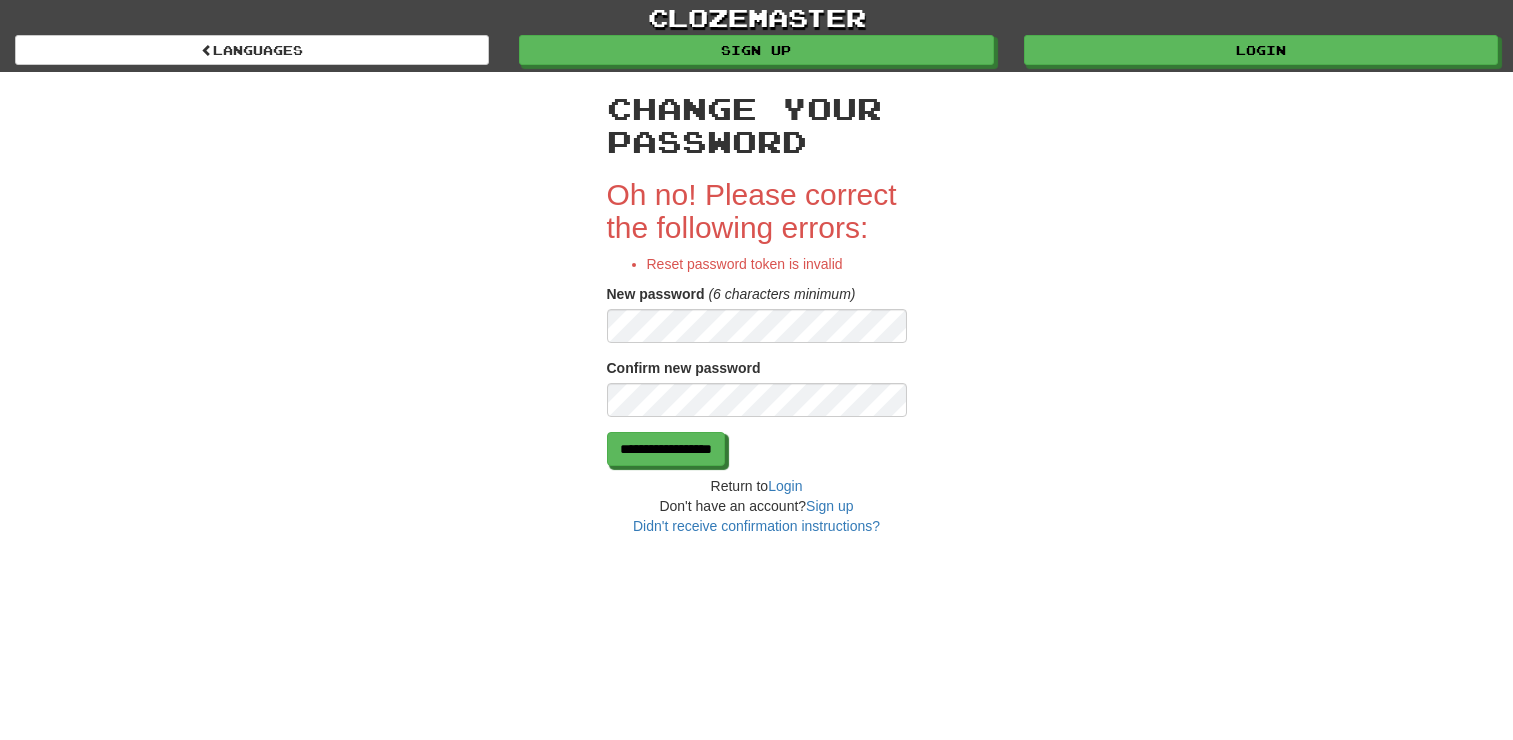 scroll, scrollTop: 0, scrollLeft: 0, axis: both 